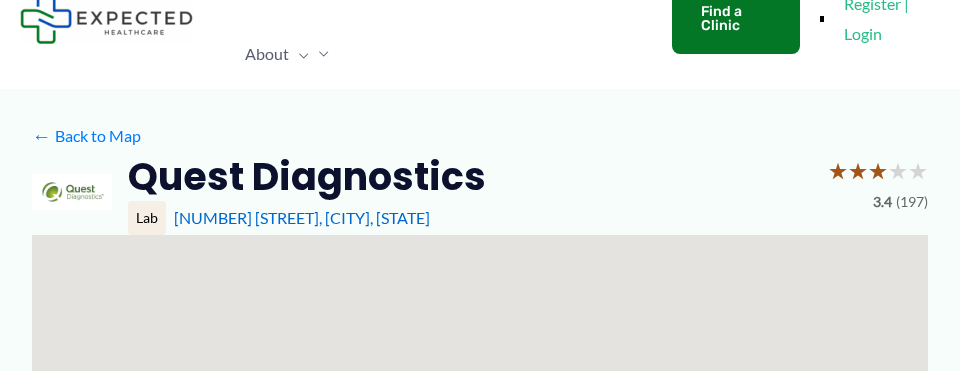 scroll, scrollTop: 139, scrollLeft: 0, axis: vertical 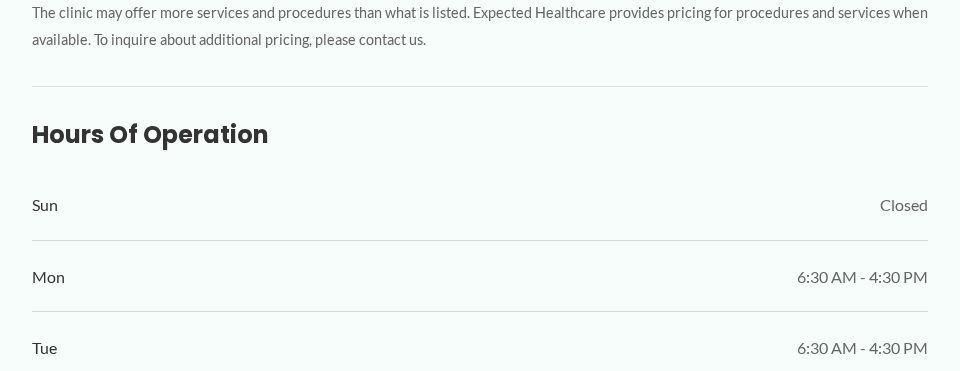 click on "[FIRST]" at bounding box center (261, 916) 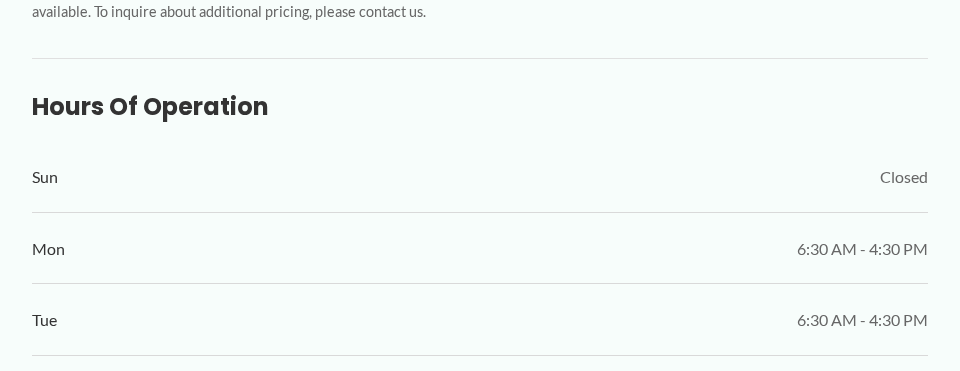 scroll, scrollTop: 1074, scrollLeft: 0, axis: vertical 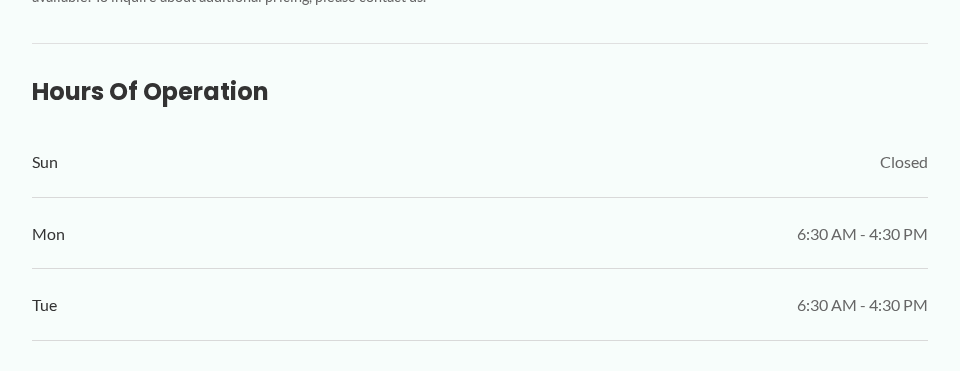 type on "*****" 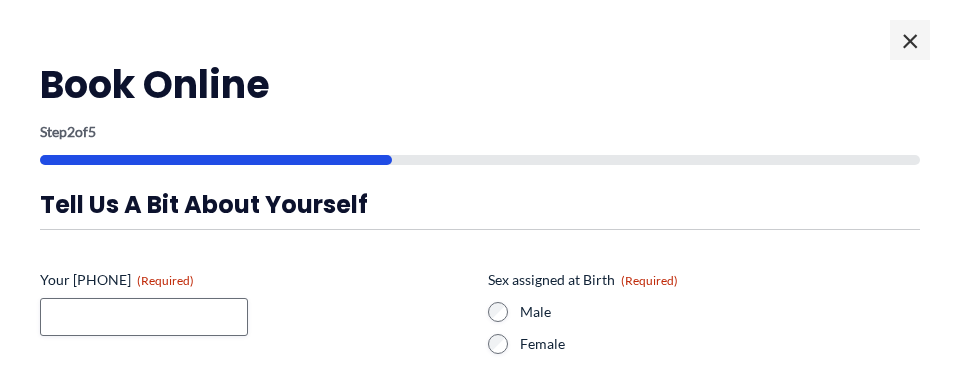 scroll, scrollTop: 0, scrollLeft: 0, axis: both 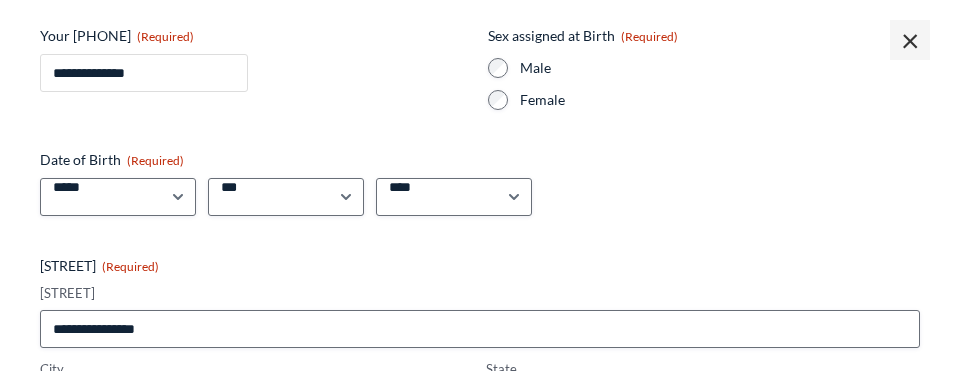 click on "**********" at bounding box center (144, 73) 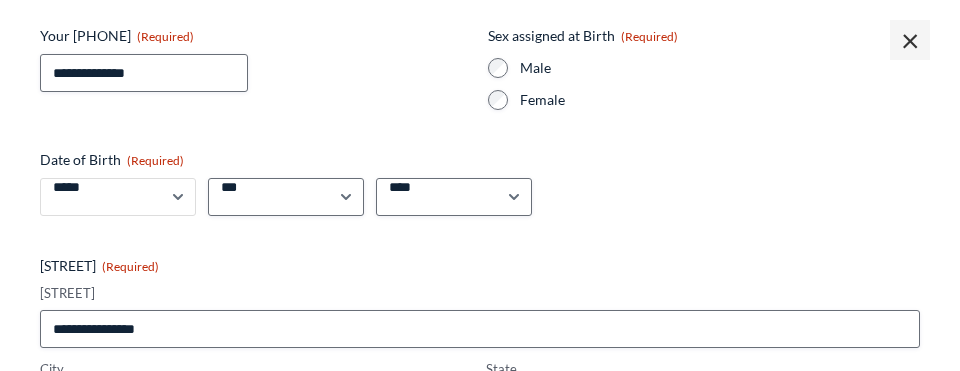 click on "***** * * * * * * * * * ** ** **" at bounding box center [118, 197] 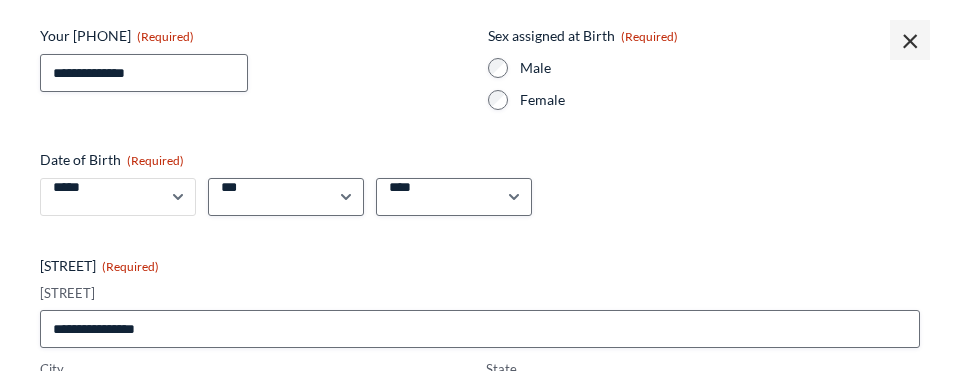 select on "**" 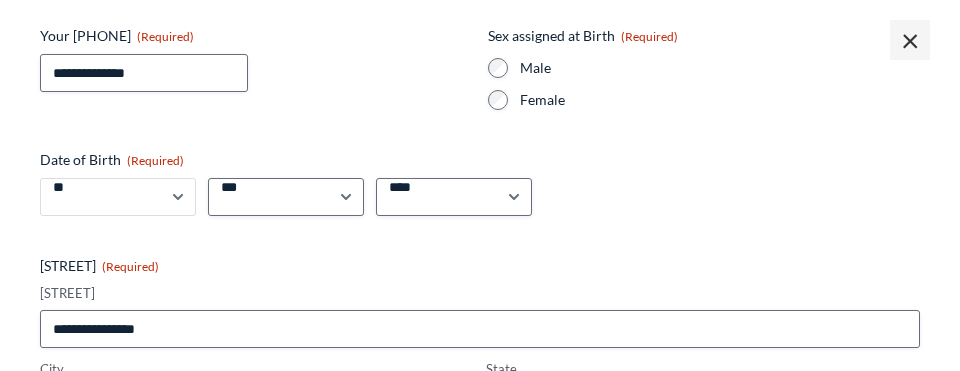 click on "***** * * * * * * * * * ** ** **" at bounding box center (118, 197) 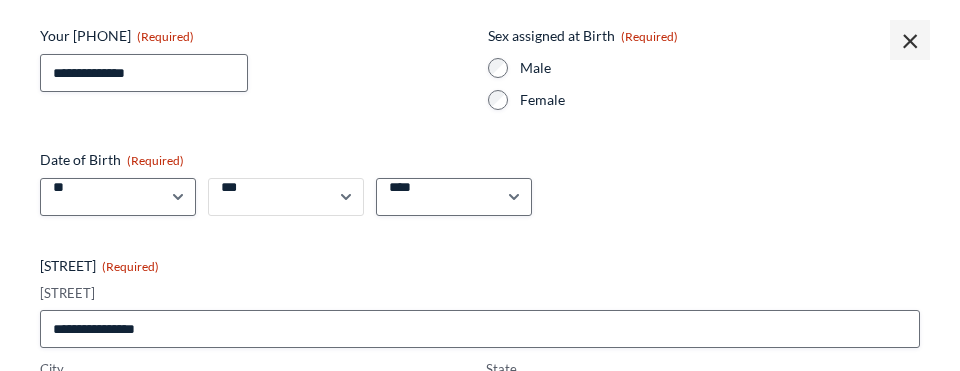 click on "*** * * * * * * * * * ** ** ** ** ** ** ** ** ** ** ** ** ** ** ** ** ** ** ** ** ** **" at bounding box center [286, 197] 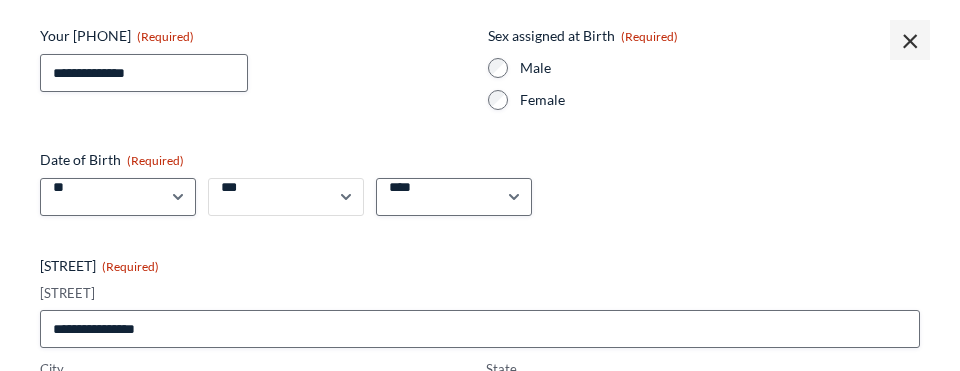 select on "**" 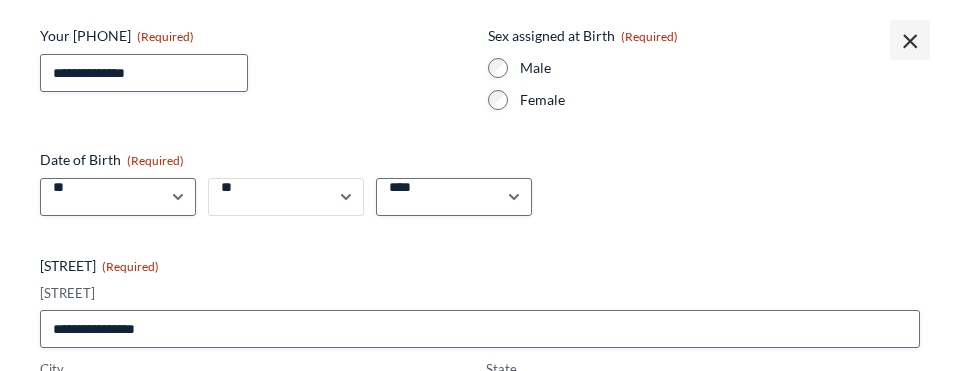 click on "*** * * * * * * * * * ** ** ** ** ** ** ** ** ** ** ** ** ** ** ** ** ** ** ** ** ** **" at bounding box center [286, 197] 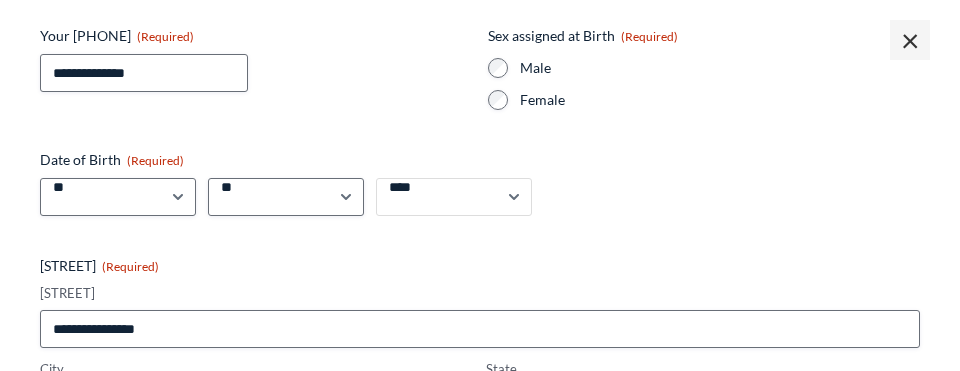 click on "**** **** **** **** **** **** **** **** **** **** **** **** **** **** **** **** **** **** **** **** **** **** **** **** **** **** **** **** **** **** **** **** **** **** **** **** **** **** **** **** **** **** **** **** **** **** **** **** **** **** **** **** **** **** **** **** **** **** **** **** **** **** **** **** **** **** **** **** **** **** **** **** **** **** **** **** **** **** **** **** **** **** **** **** **** **** **** **** **** **** **** **** **** **** **** **** **** **** **** **** **** **** **** **** **** **** **** ****" at bounding box center [454, 197] 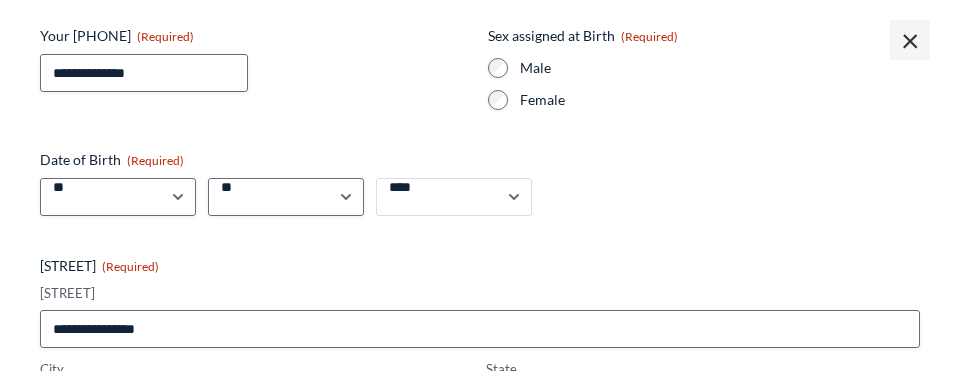 select on "****" 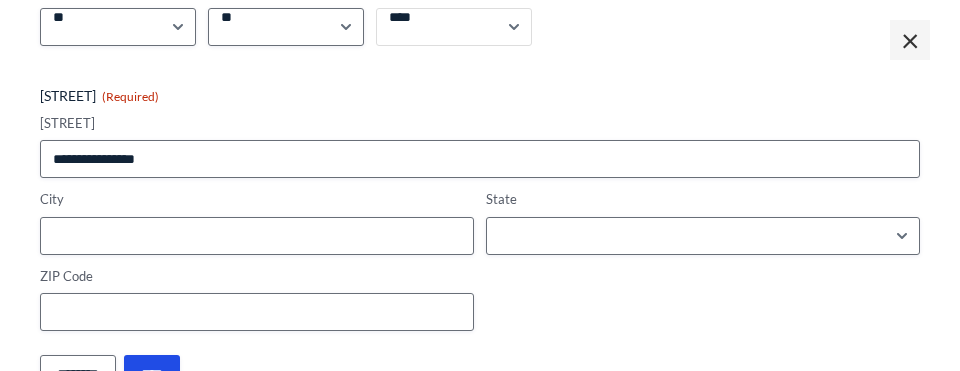 scroll, scrollTop: 417, scrollLeft: 0, axis: vertical 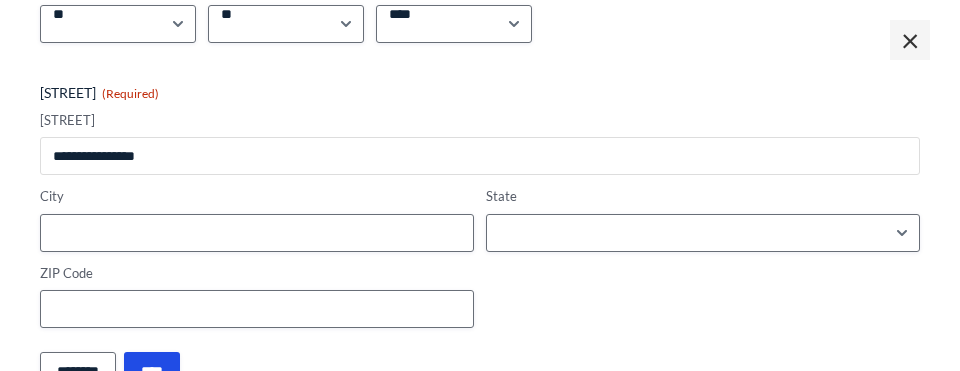 click on "[STREET]" at bounding box center (480, 156) 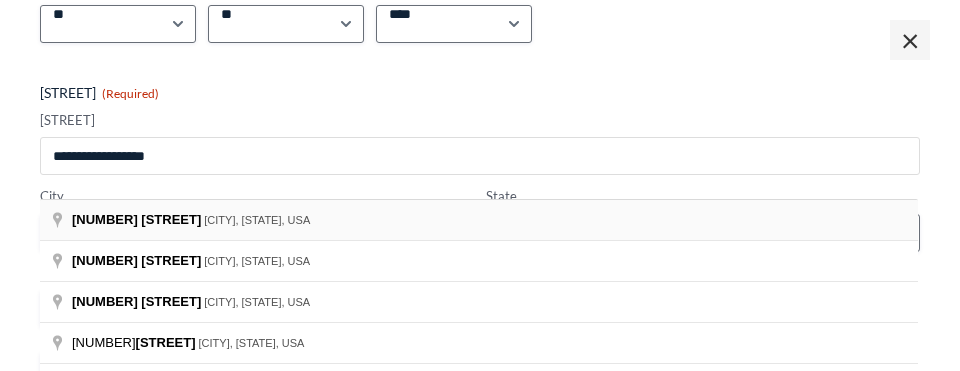 type on "**********" 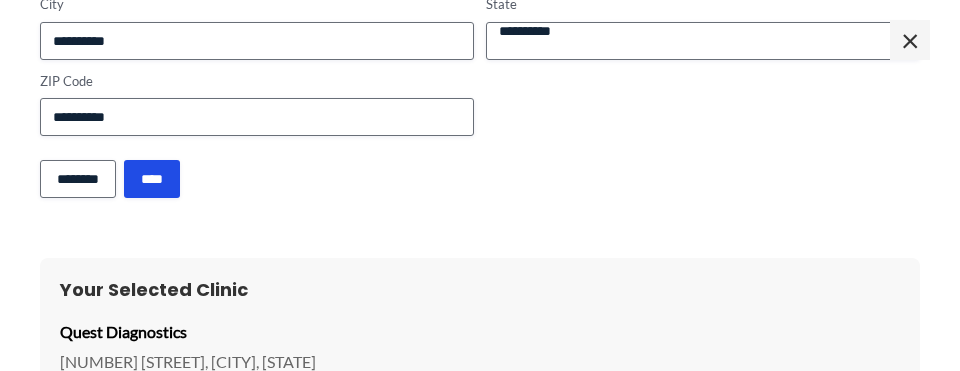 scroll, scrollTop: 650, scrollLeft: 0, axis: vertical 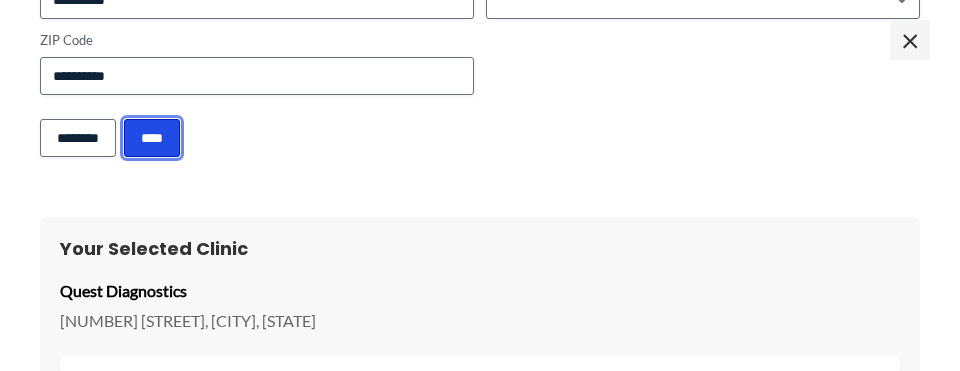 click on "****" at bounding box center [152, 138] 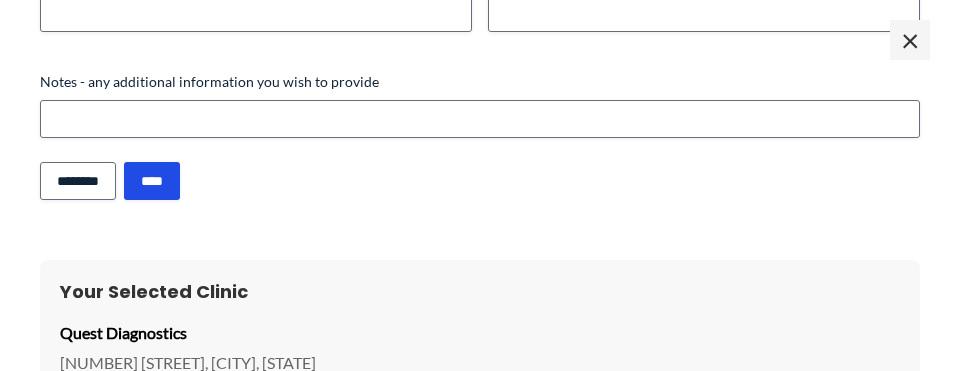 scroll, scrollTop: 543, scrollLeft: 0, axis: vertical 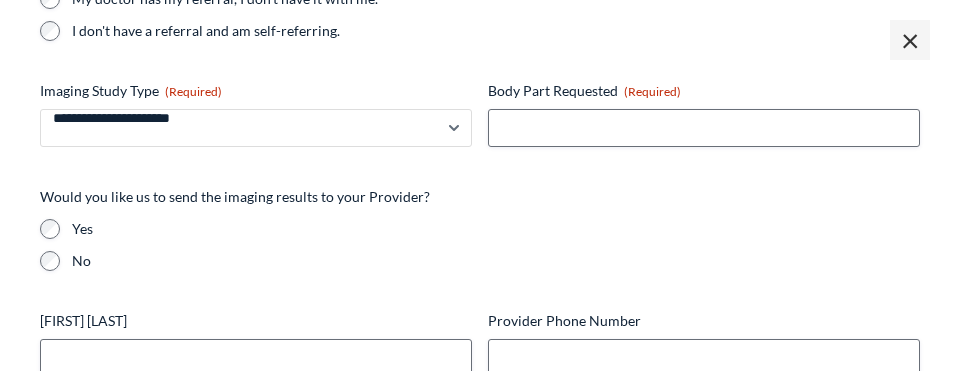 click on "**********" at bounding box center (256, 128) 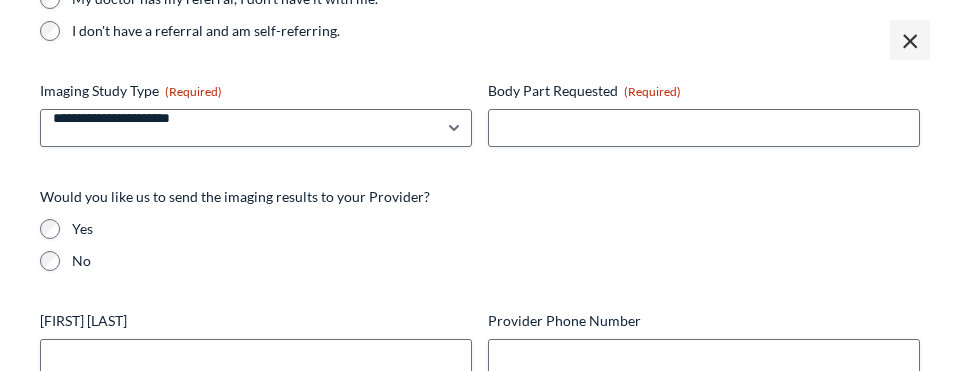 click on "I don't have a referral and am self-referring." at bounding box center [496, 31] 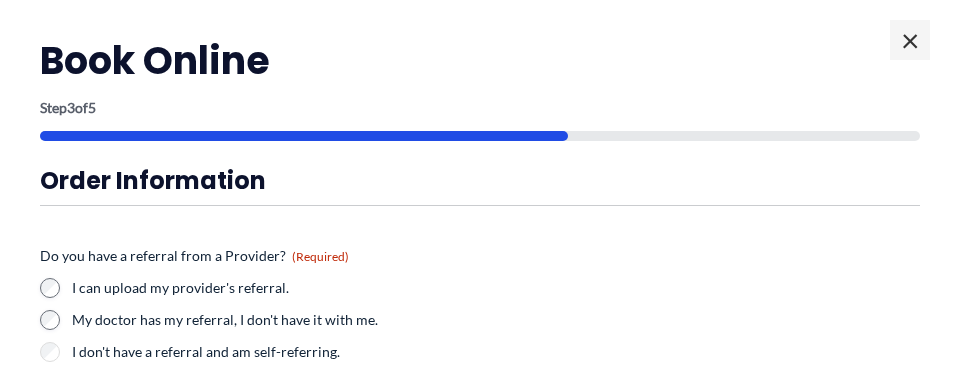 scroll, scrollTop: 0, scrollLeft: 0, axis: both 